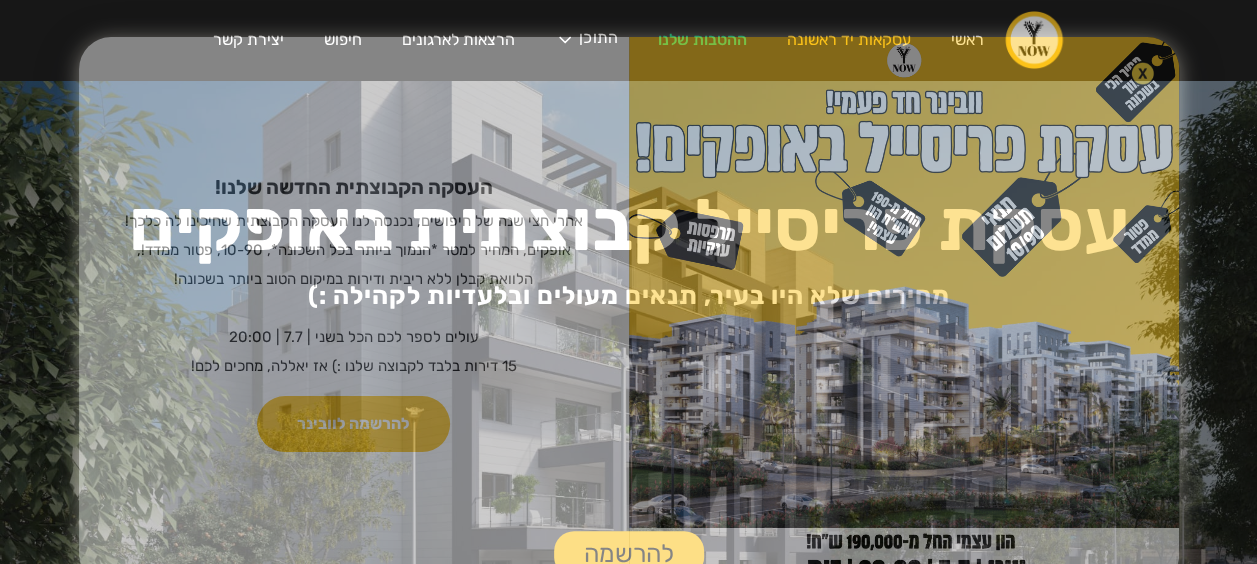 scroll, scrollTop: 100, scrollLeft: 0, axis: vertical 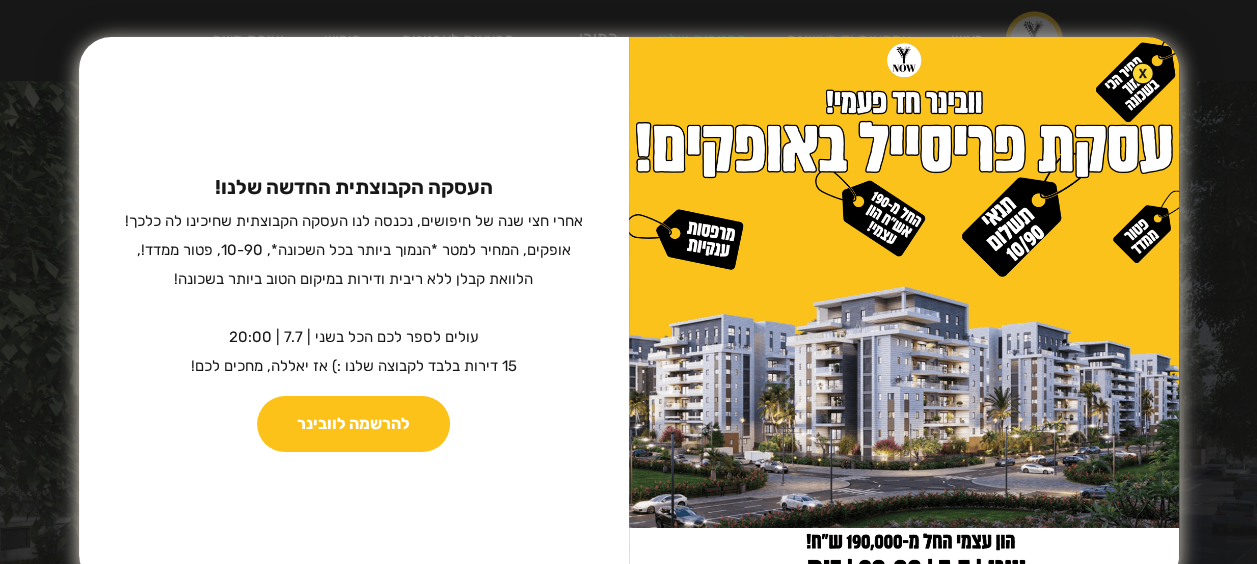click at bounding box center (1142, 73) 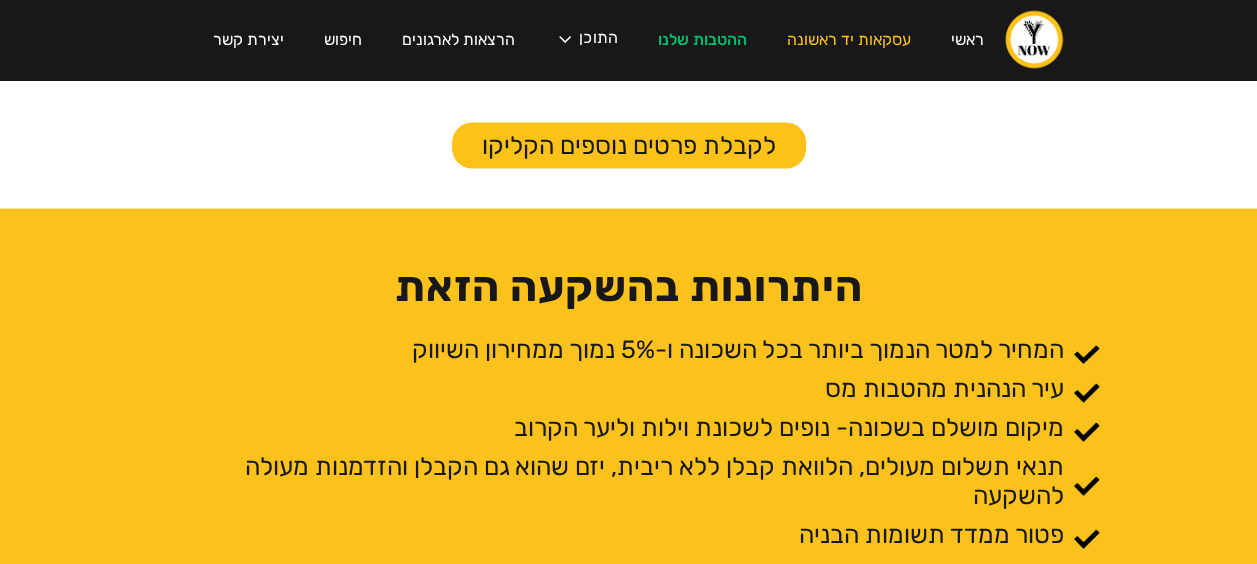 scroll, scrollTop: 2000, scrollLeft: 0, axis: vertical 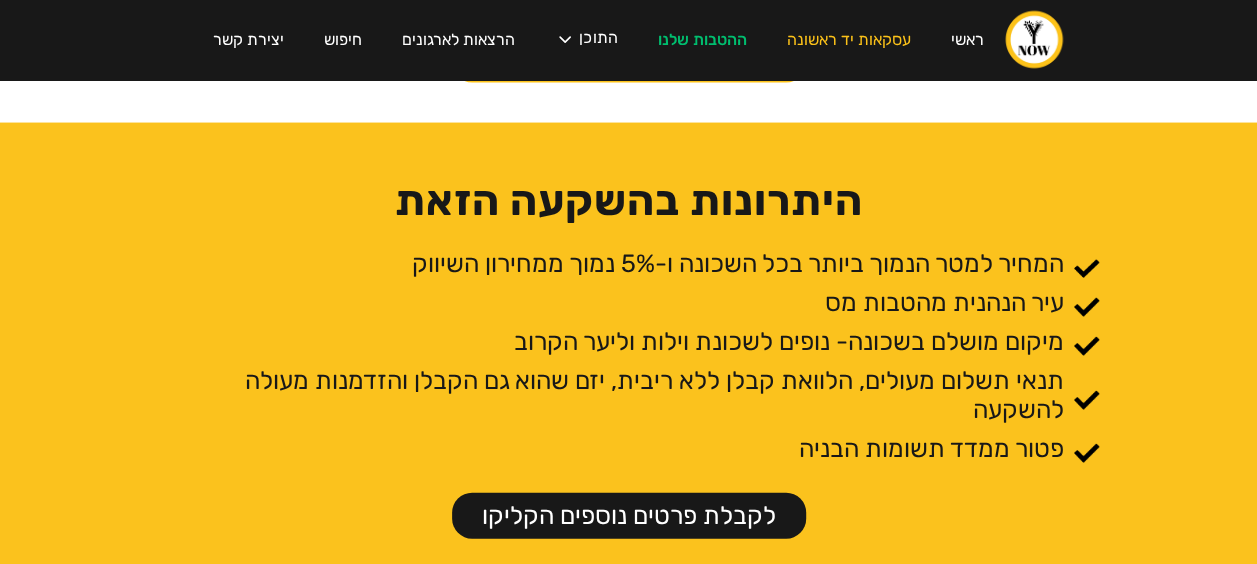 click on "לקבלת פרטים נוספים הקליקו" at bounding box center [629, 516] 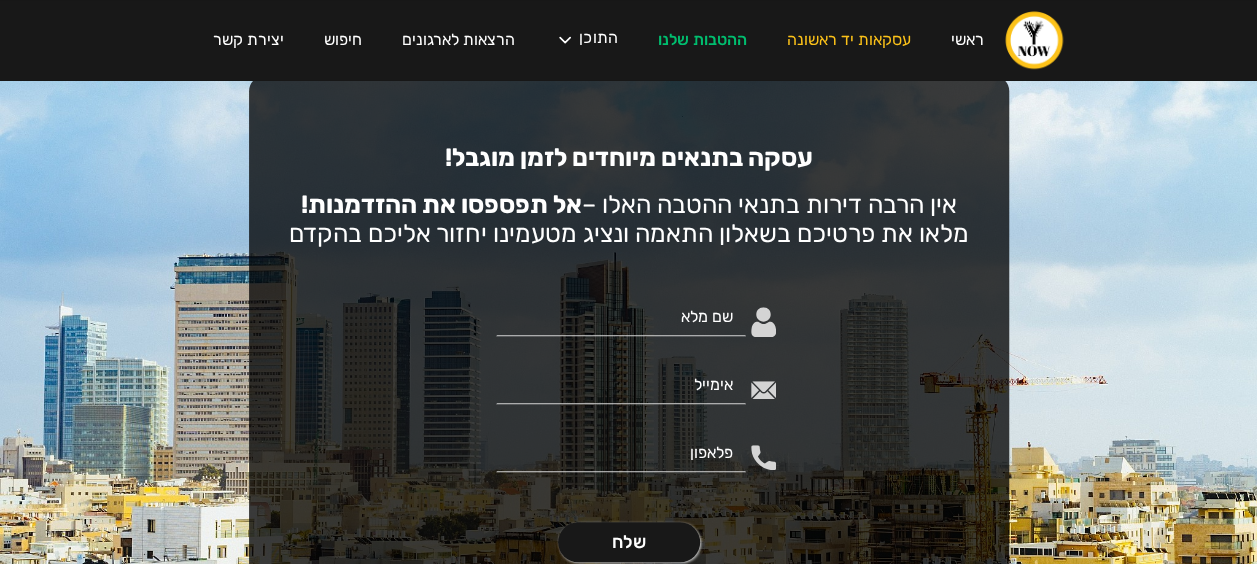 scroll, scrollTop: 4632, scrollLeft: 0, axis: vertical 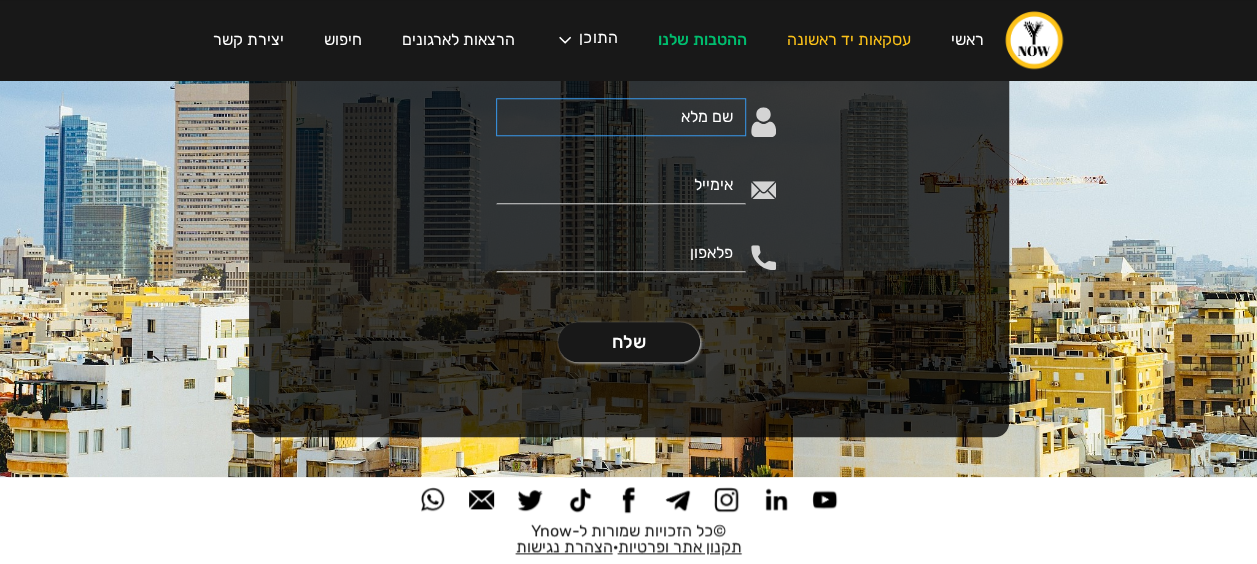 click at bounding box center [621, 117] 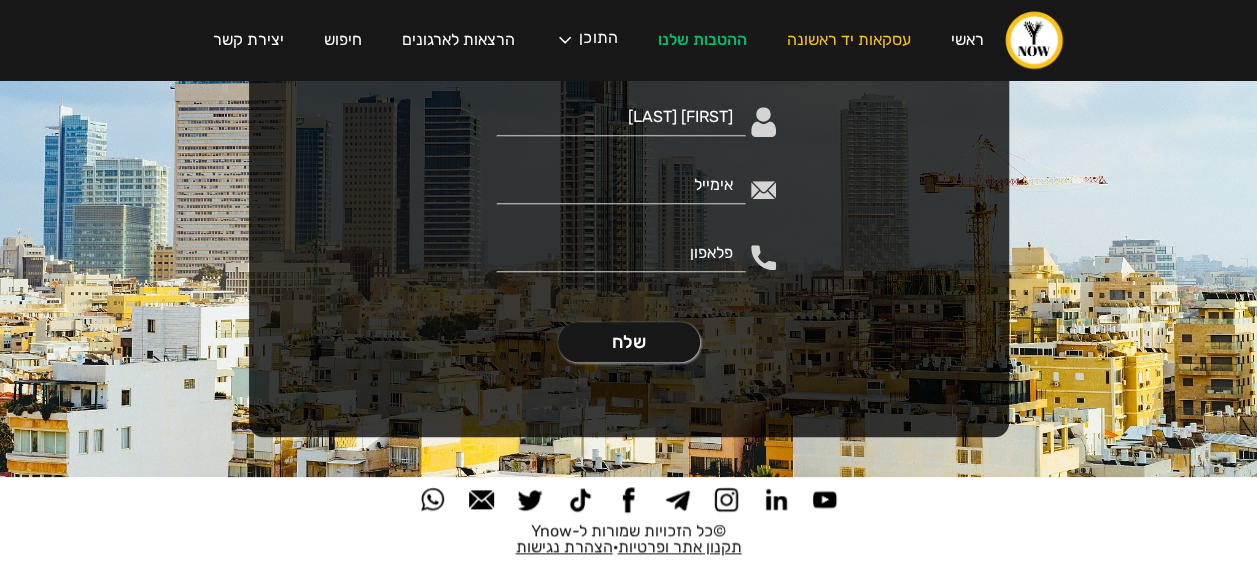 type on "[EMAIL]" 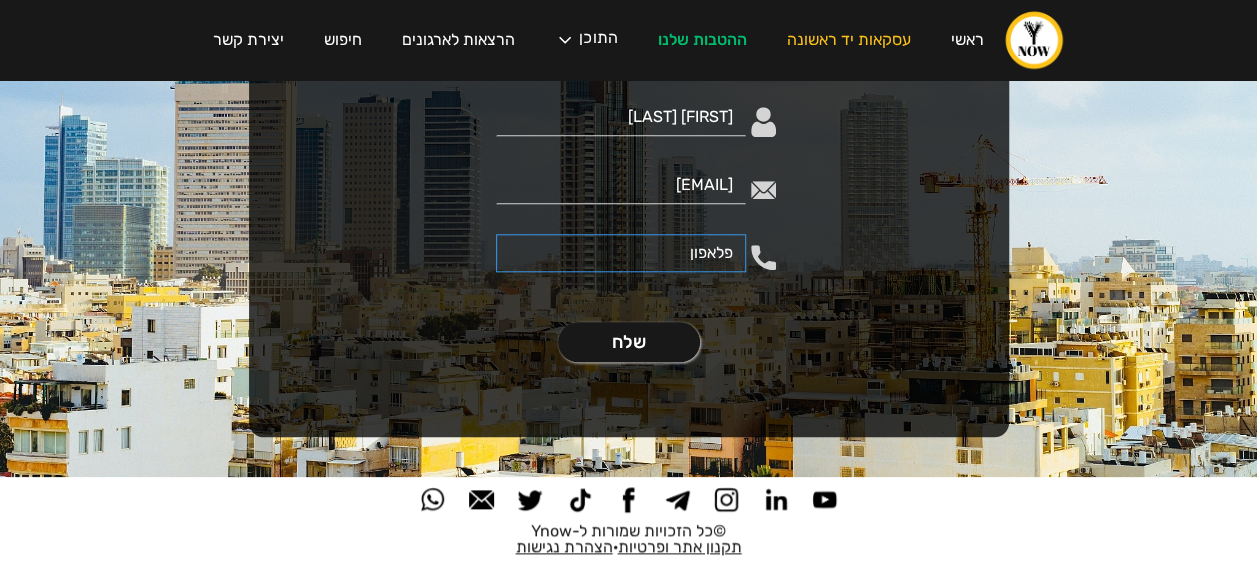 type on "[PHONE]" 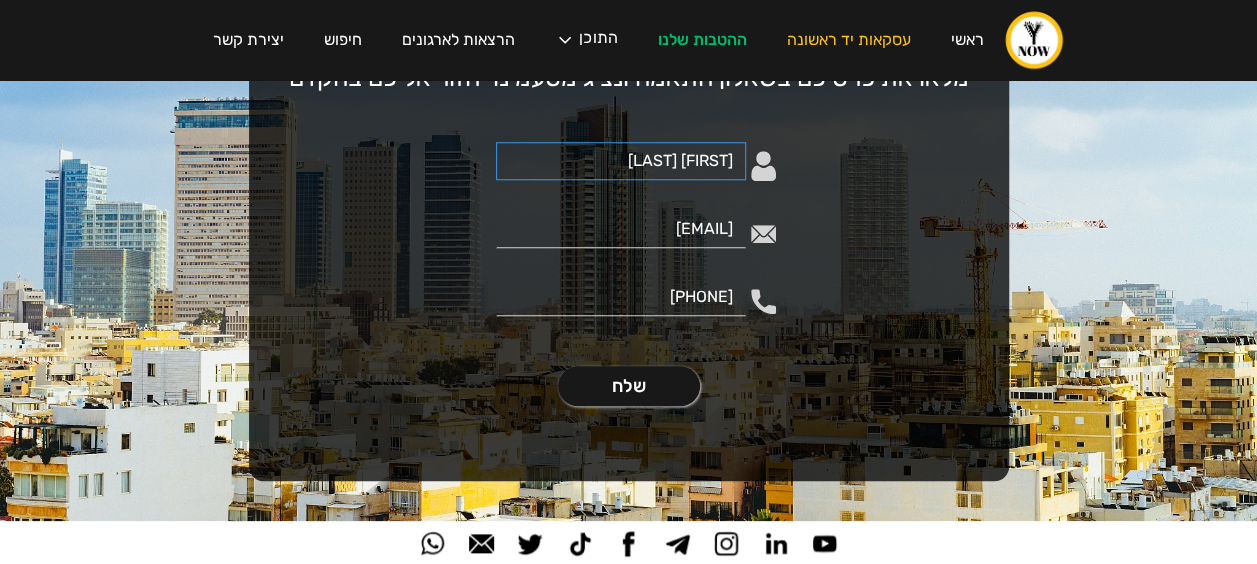 scroll, scrollTop: 4632, scrollLeft: 0, axis: vertical 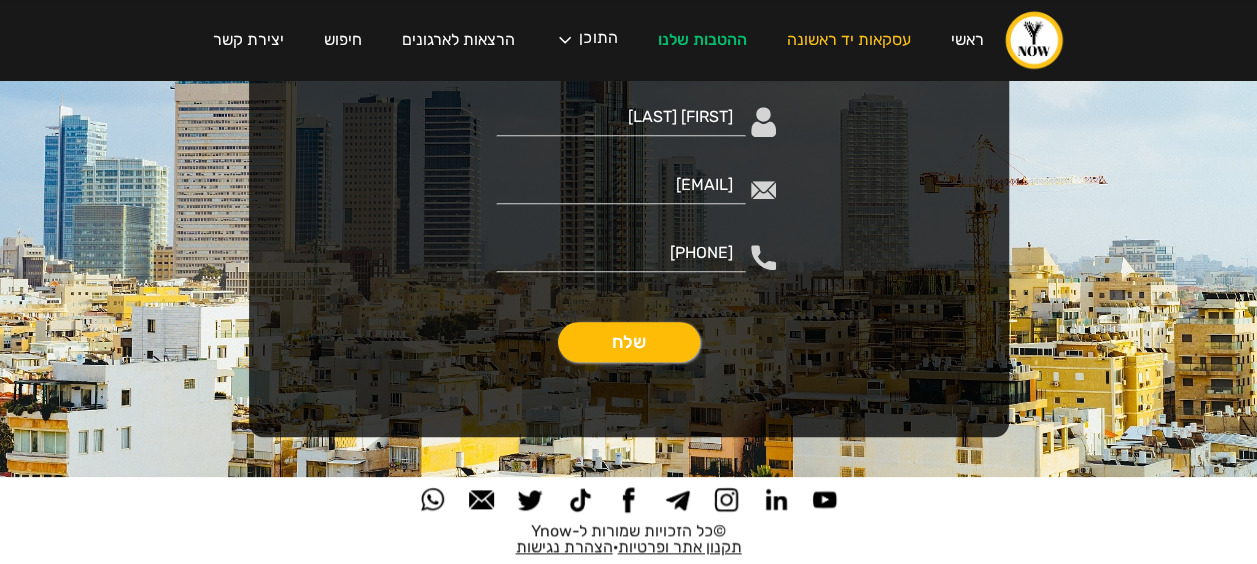 click on "שלח" at bounding box center [629, 342] 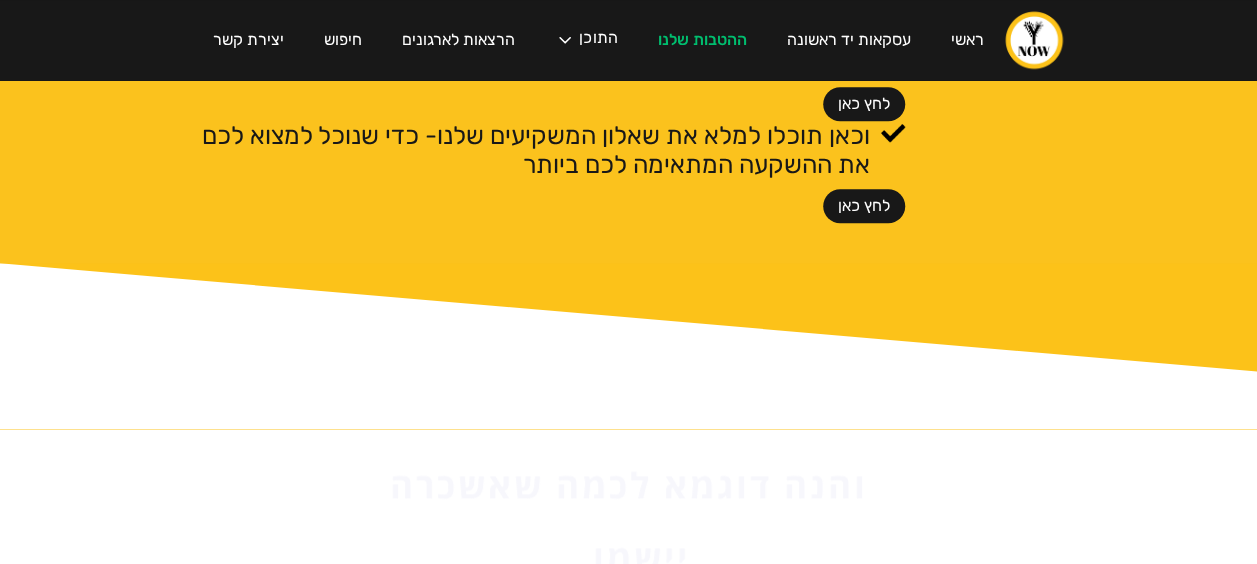 scroll, scrollTop: 794, scrollLeft: 0, axis: vertical 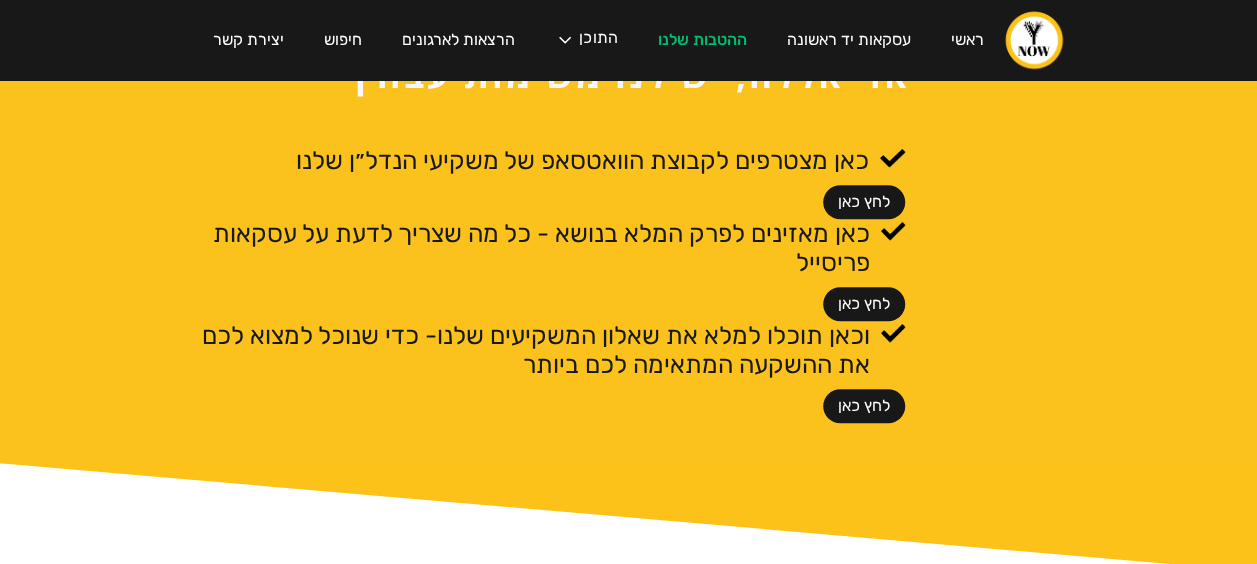 click on "לחץ כאן" at bounding box center [864, 406] 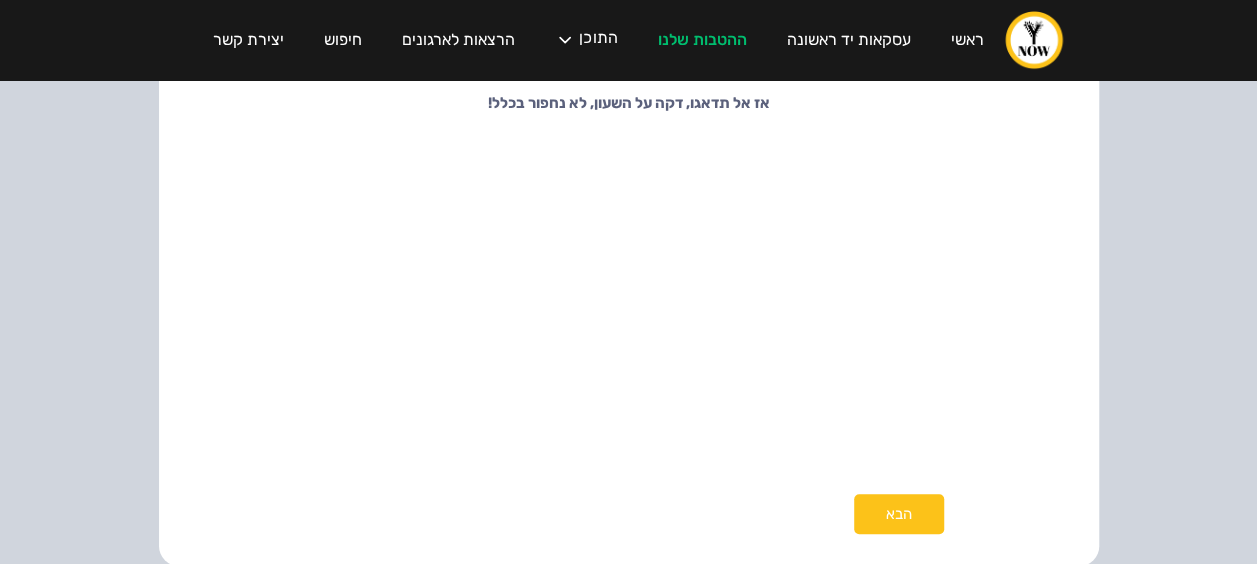 scroll, scrollTop: 274, scrollLeft: 0, axis: vertical 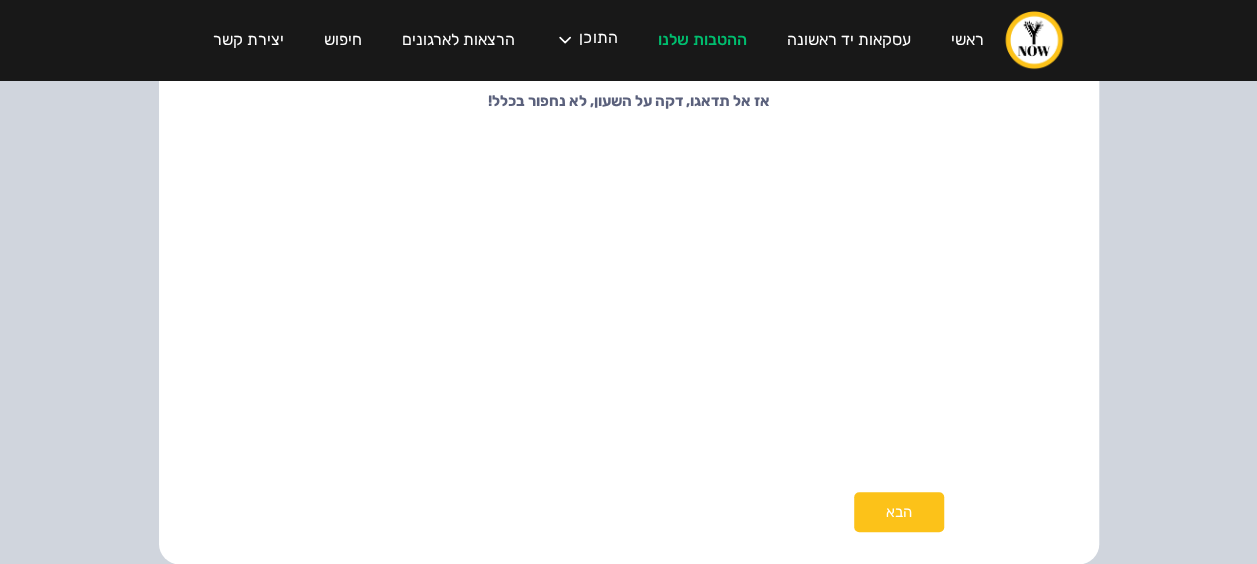 click on "הבא" at bounding box center (899, 512) 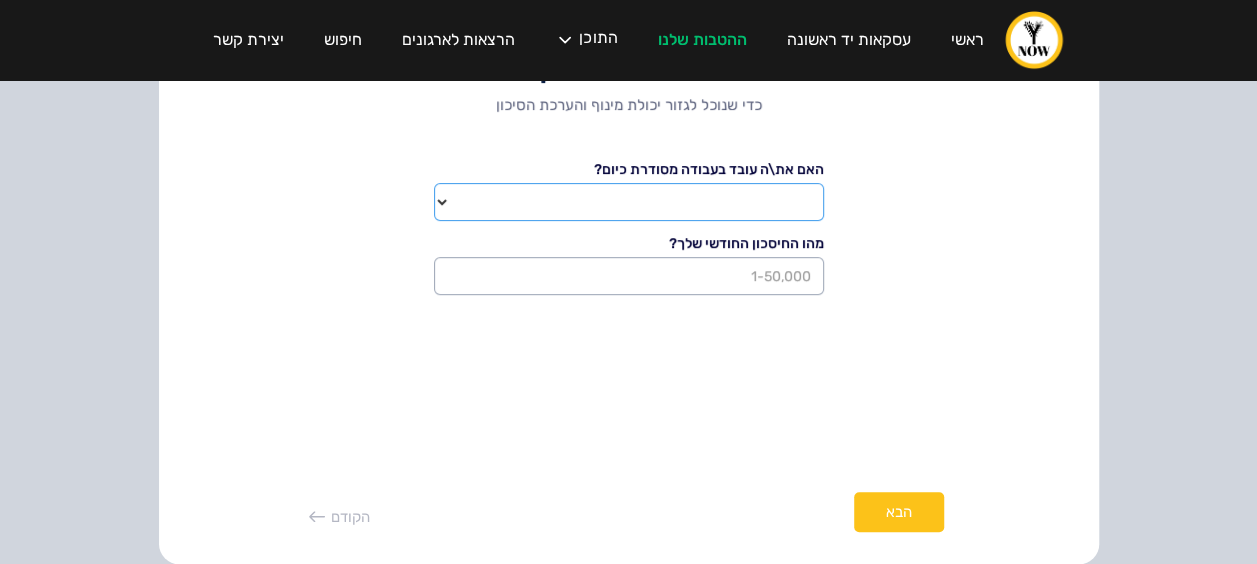 click on "שכיר עצמאי שכיר ועצמאי" at bounding box center [629, 202] 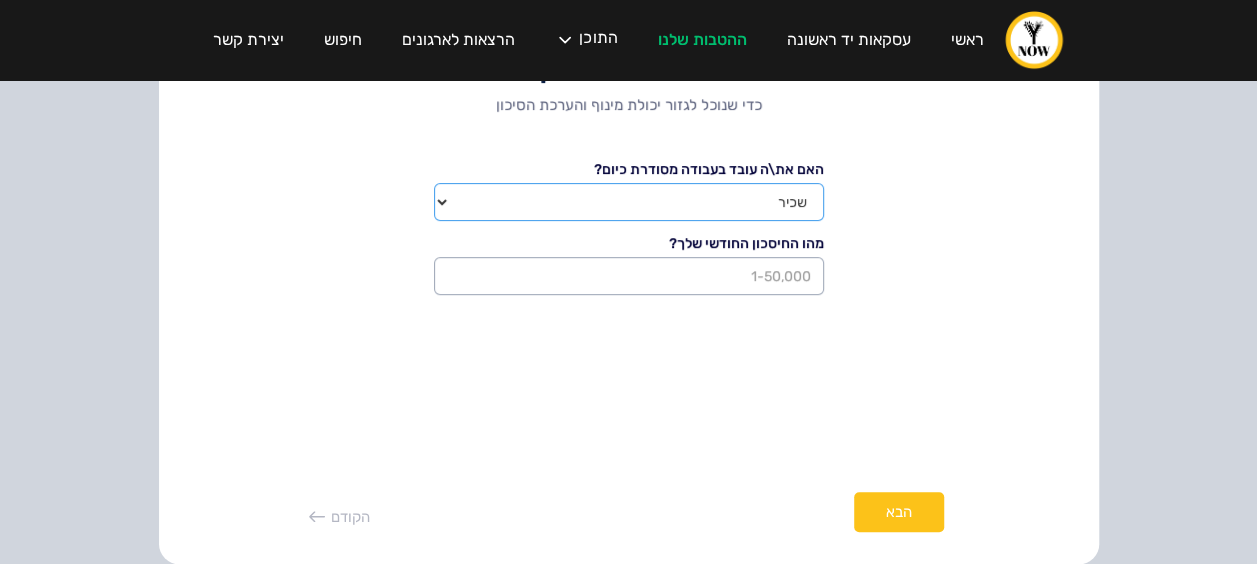 click on "שכיר עצמאי שכיר ועצמאי" at bounding box center [629, 202] 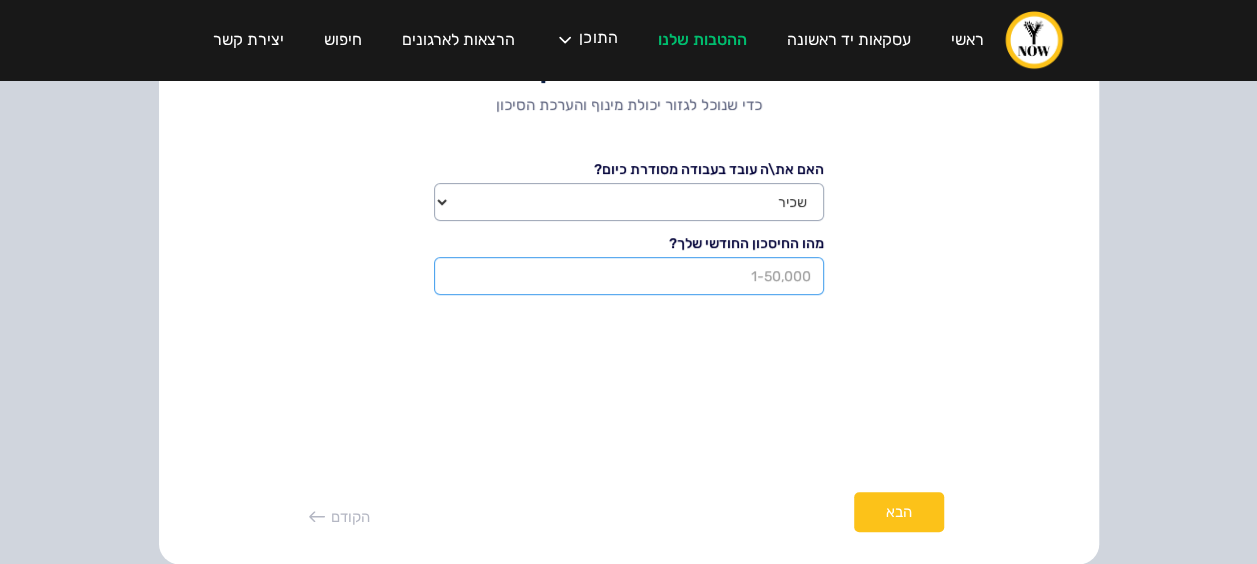 click at bounding box center (629, 276) 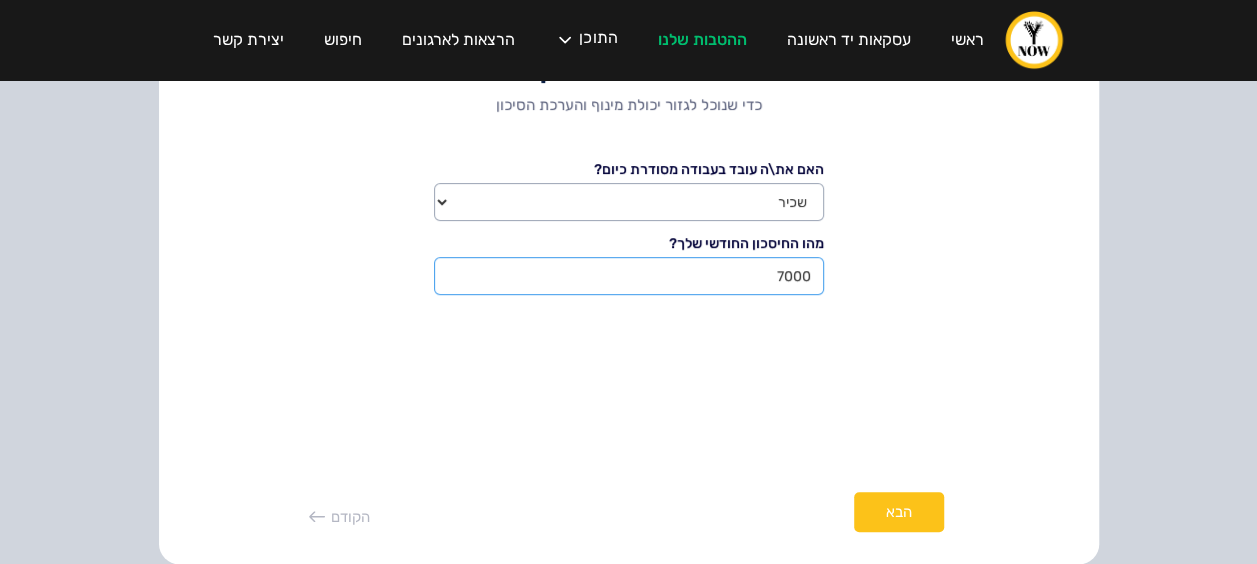 type on "7000" 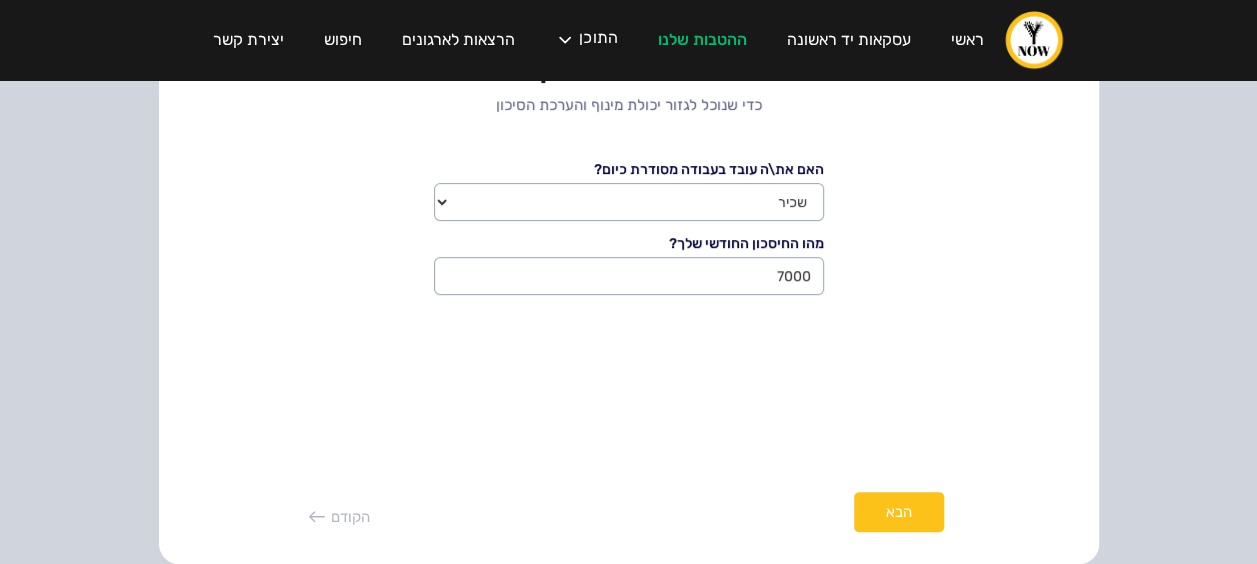 click on "הבא" at bounding box center (899, 512) 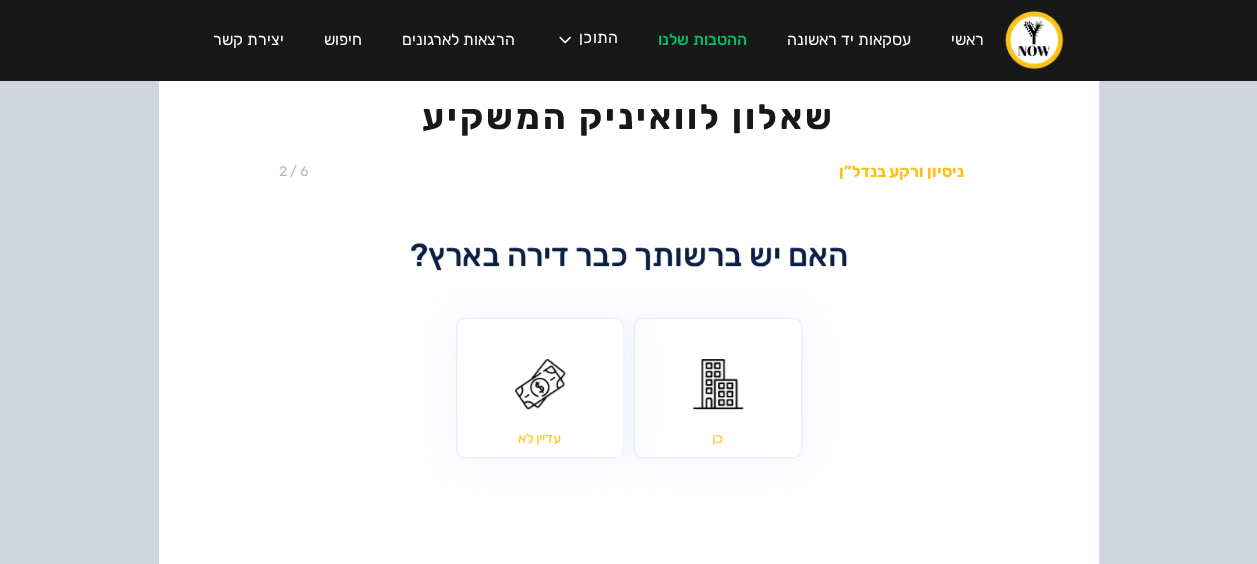 scroll, scrollTop: 74, scrollLeft: 0, axis: vertical 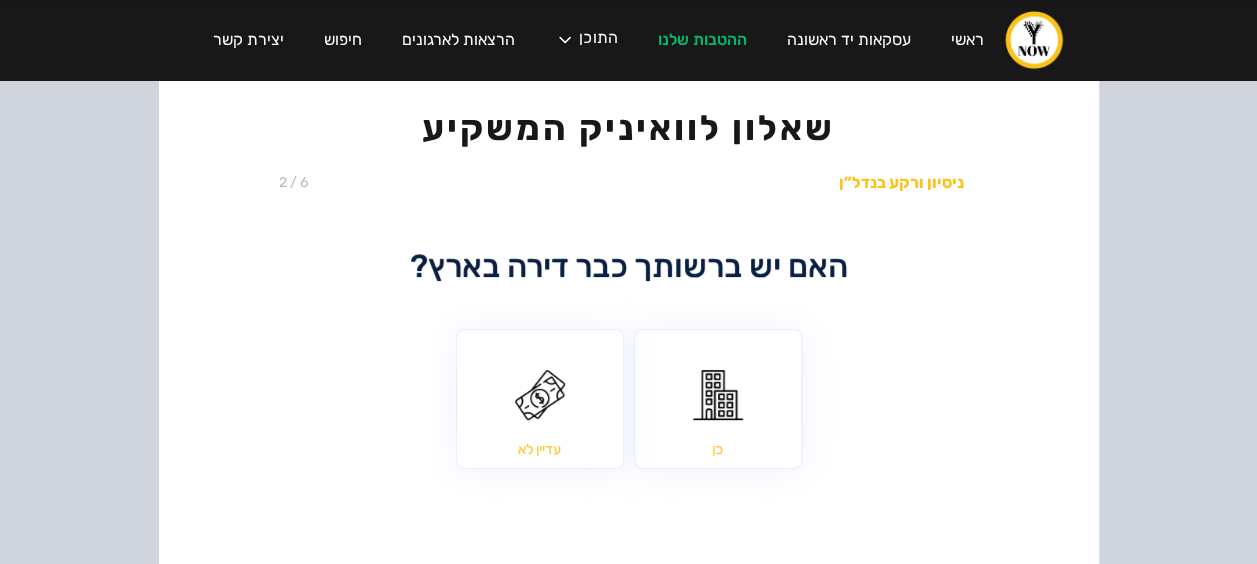 click on "עדיין לא" at bounding box center (540, 399) 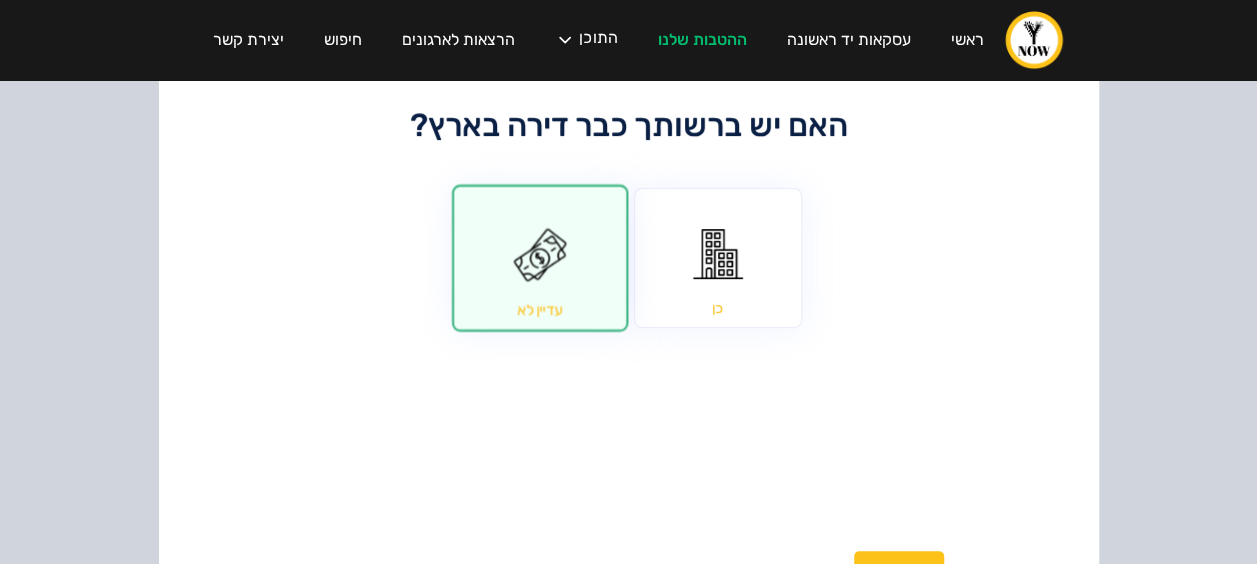 scroll, scrollTop: 274, scrollLeft: 0, axis: vertical 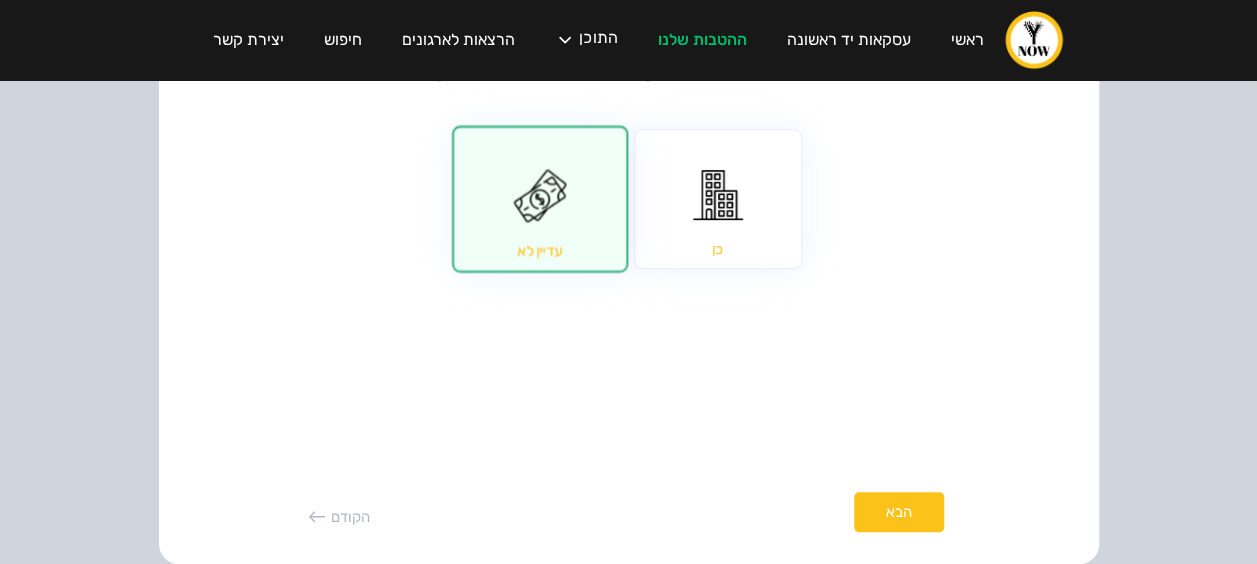 click on "הבא" at bounding box center [899, 512] 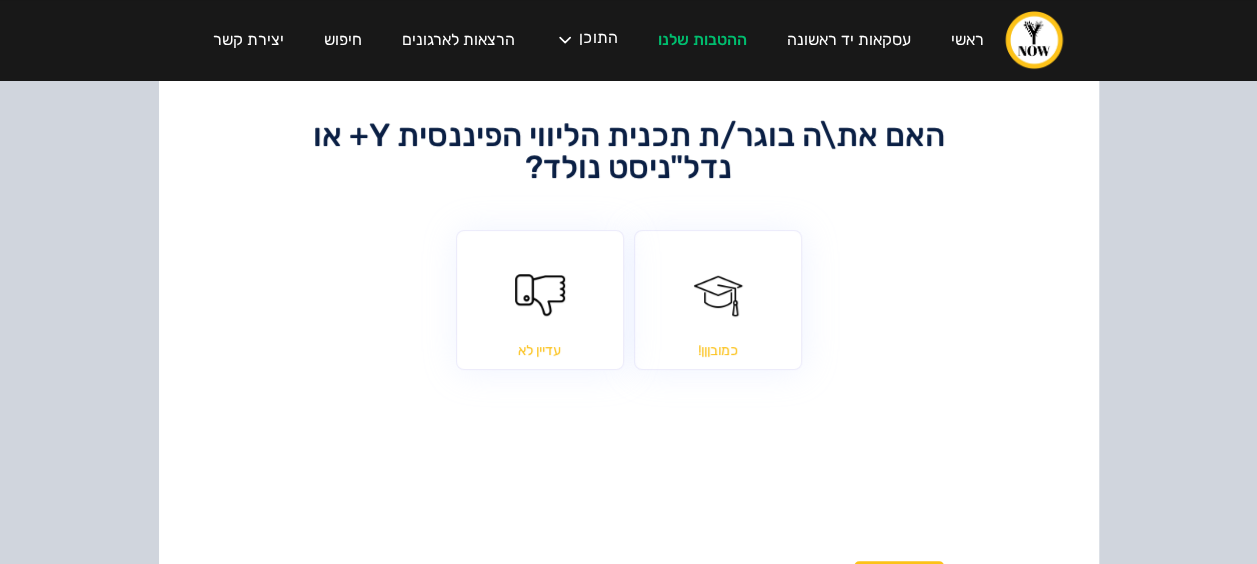 scroll, scrollTop: 174, scrollLeft: 0, axis: vertical 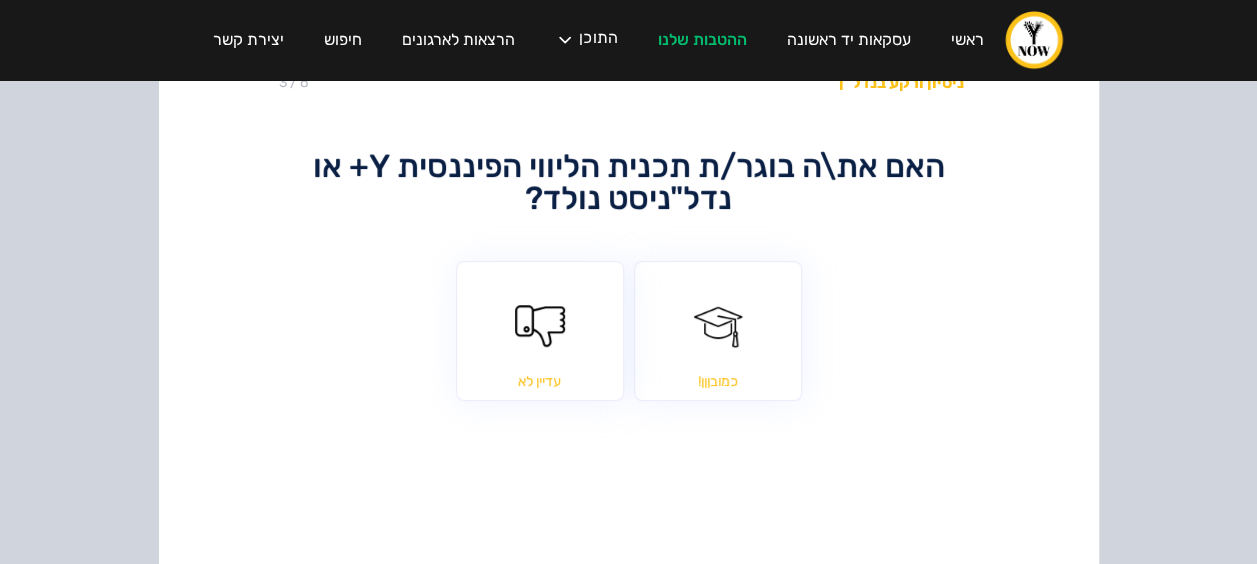 click on "עדיין לא" at bounding box center (540, 331) 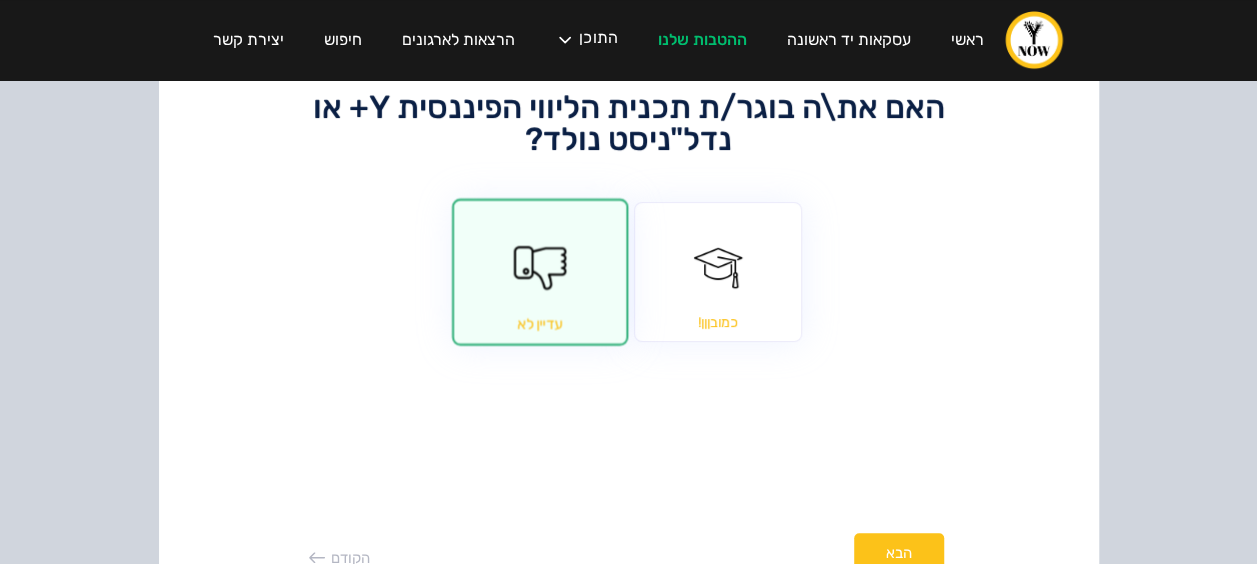 scroll, scrollTop: 274, scrollLeft: 0, axis: vertical 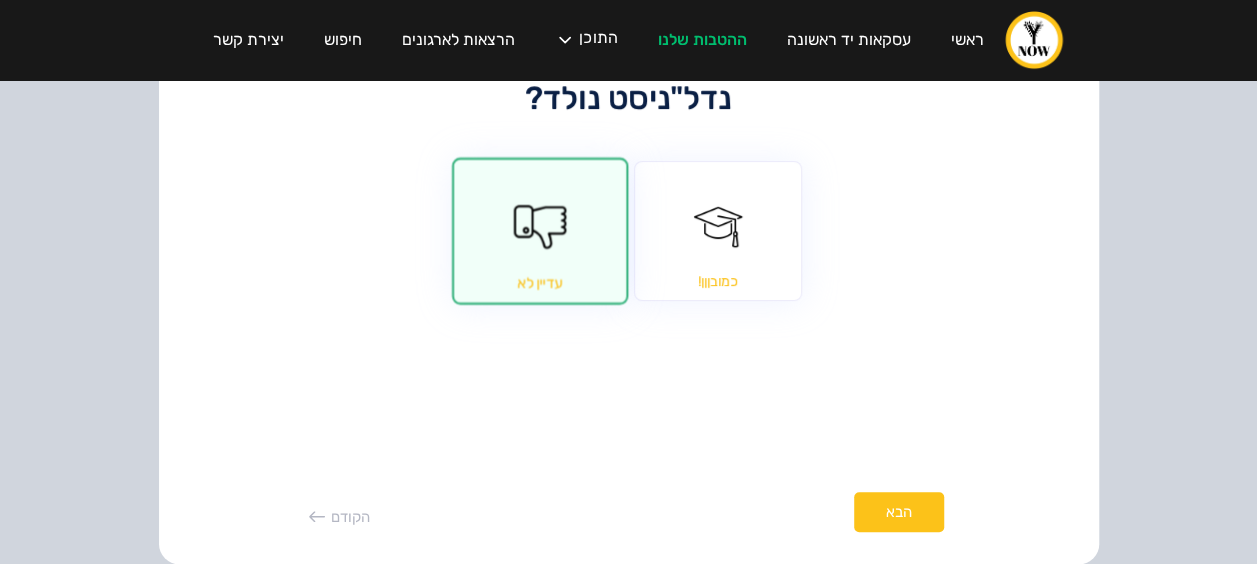 click on "הבא" at bounding box center (899, 512) 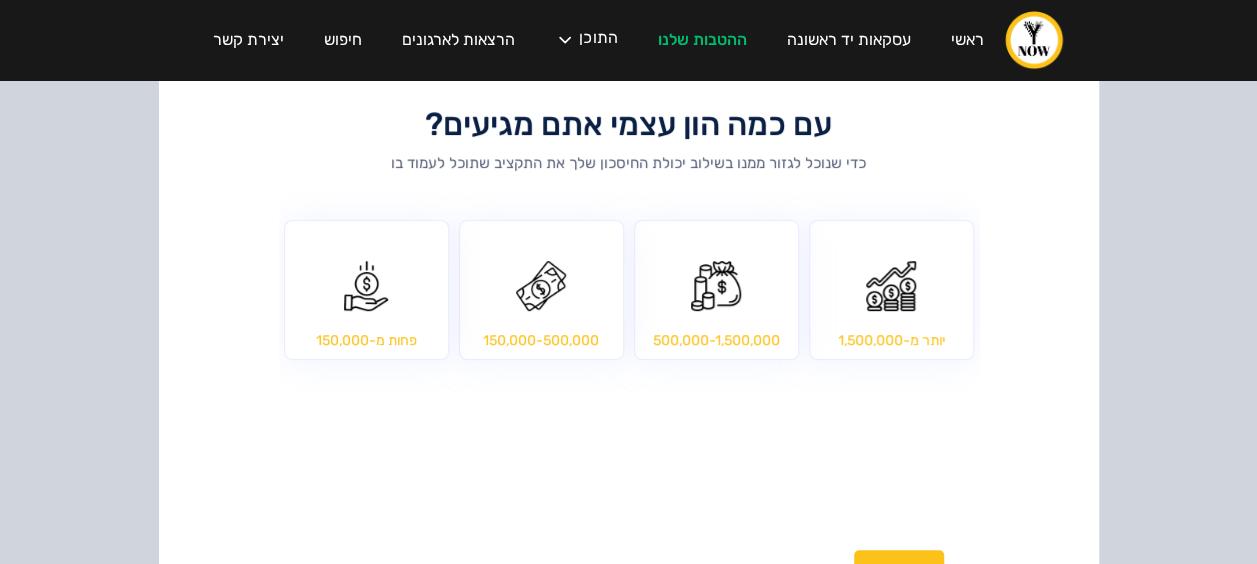scroll, scrollTop: 174, scrollLeft: 0, axis: vertical 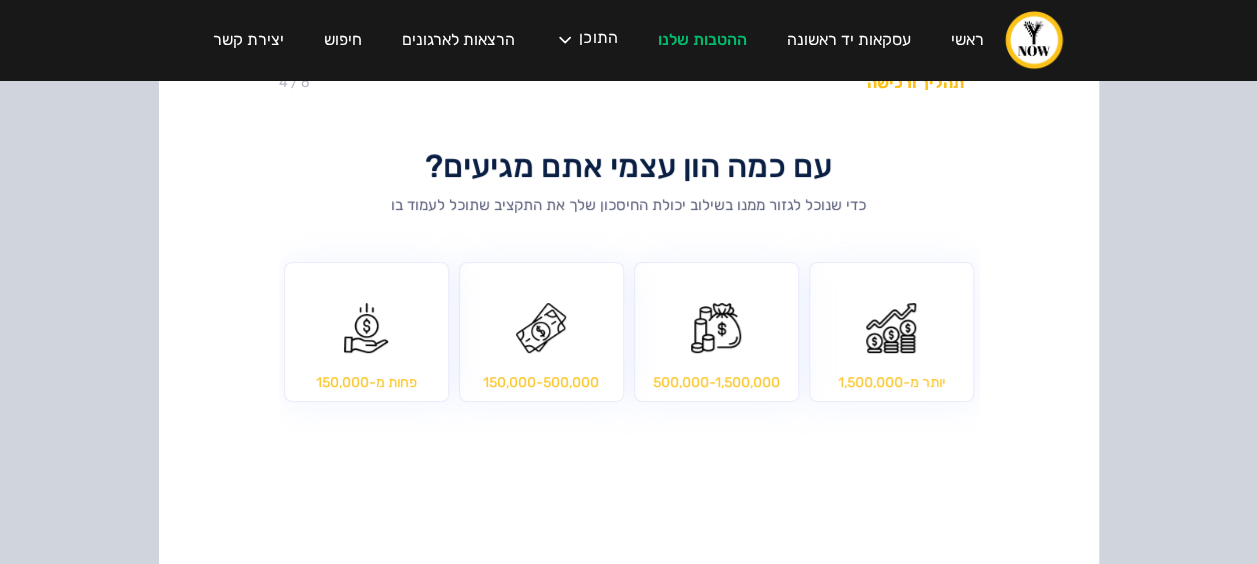 click on "פחות מ-150,000" at bounding box center [366, 332] 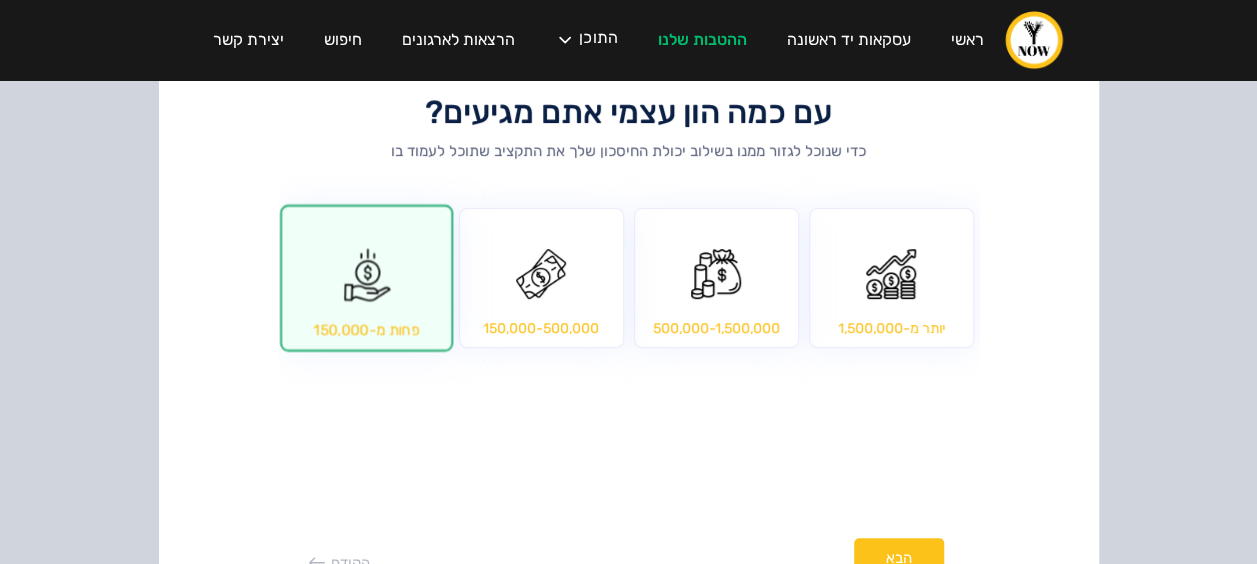 scroll, scrollTop: 274, scrollLeft: 0, axis: vertical 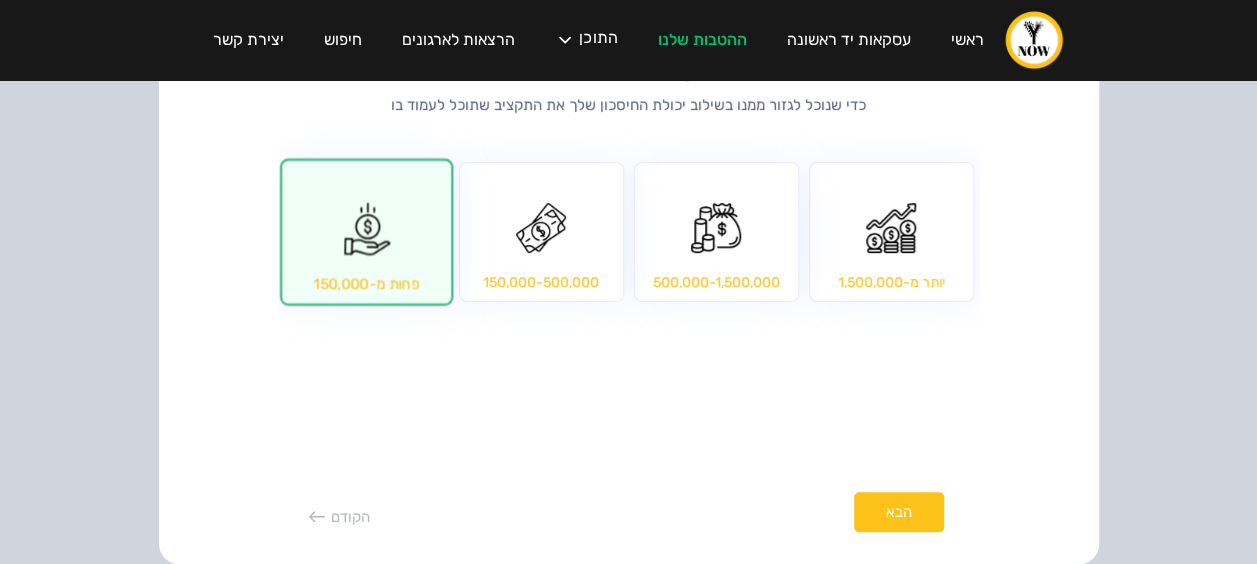 click on "הבא" at bounding box center (899, 512) 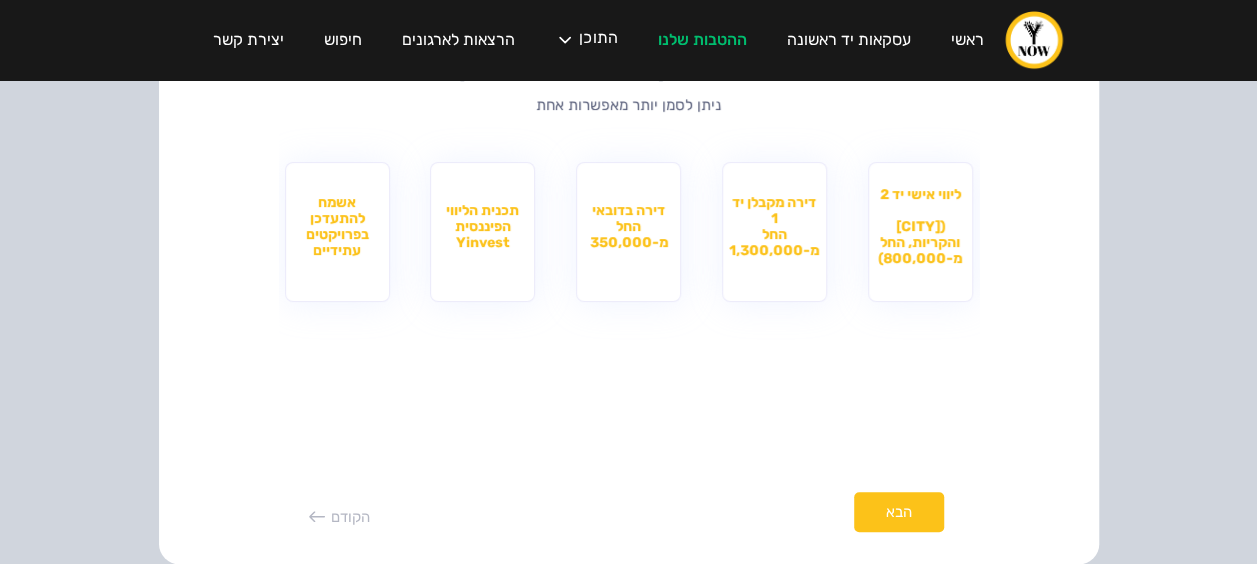 scroll, scrollTop: 74, scrollLeft: 0, axis: vertical 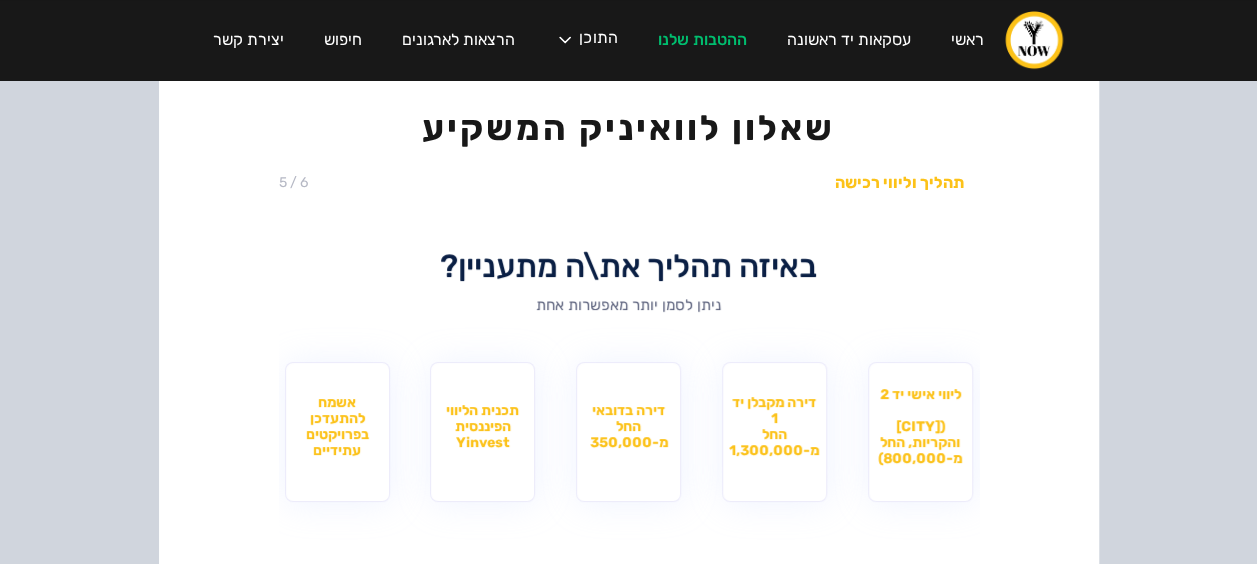 click on "ליווי אישי יד 2 (חיפה והקריות, החל מ-800,000)" at bounding box center [920, 432] 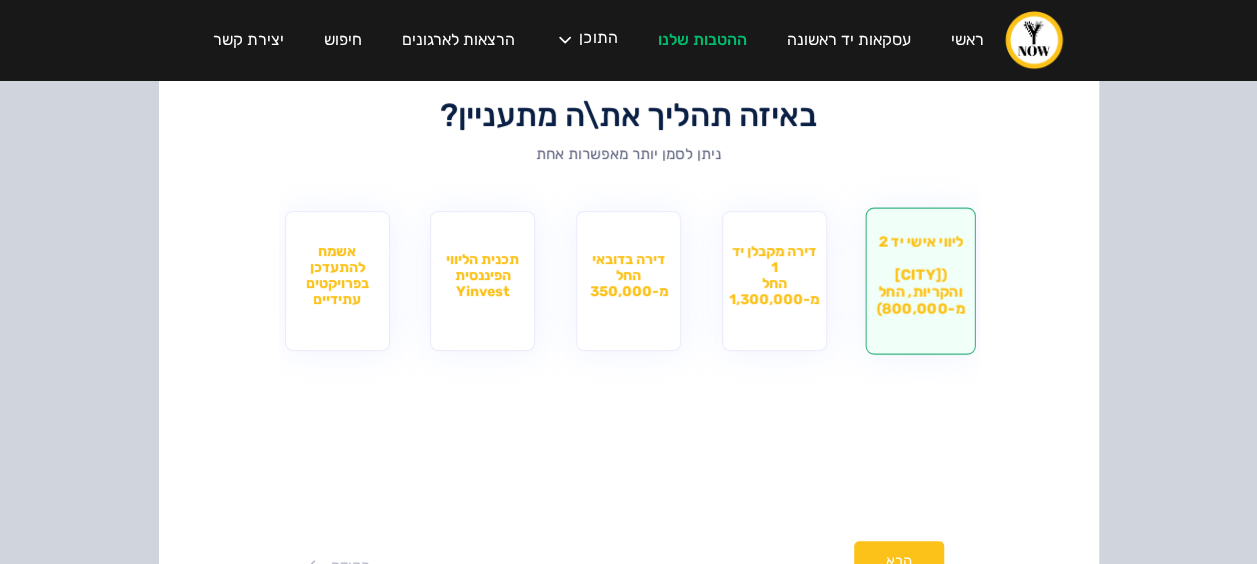 scroll, scrollTop: 274, scrollLeft: 0, axis: vertical 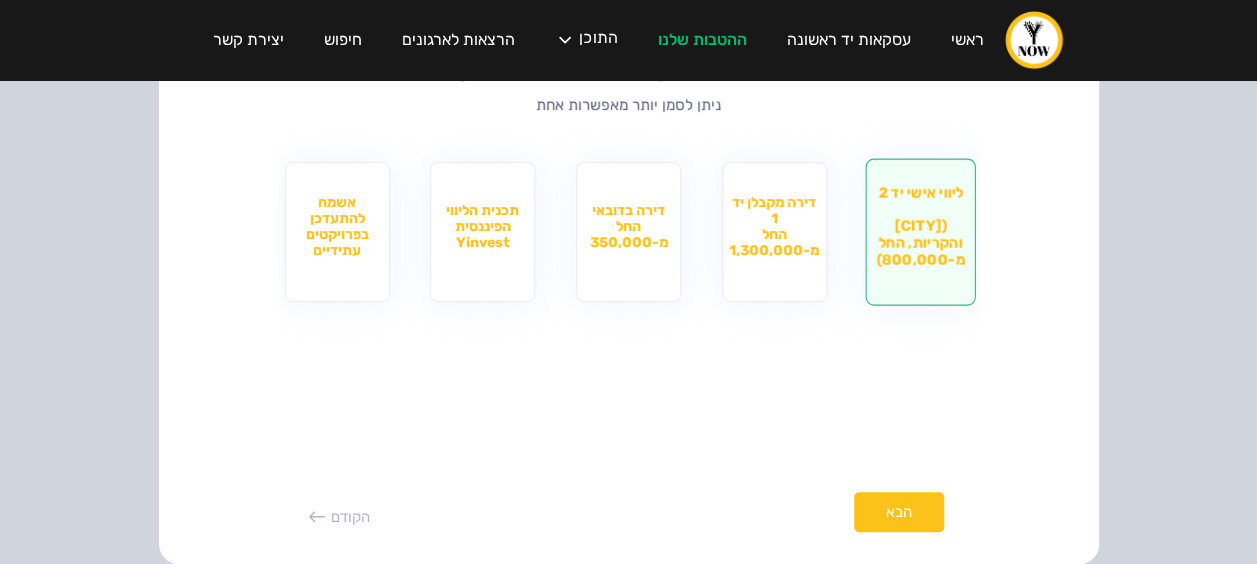 click on "הבא" at bounding box center [899, 512] 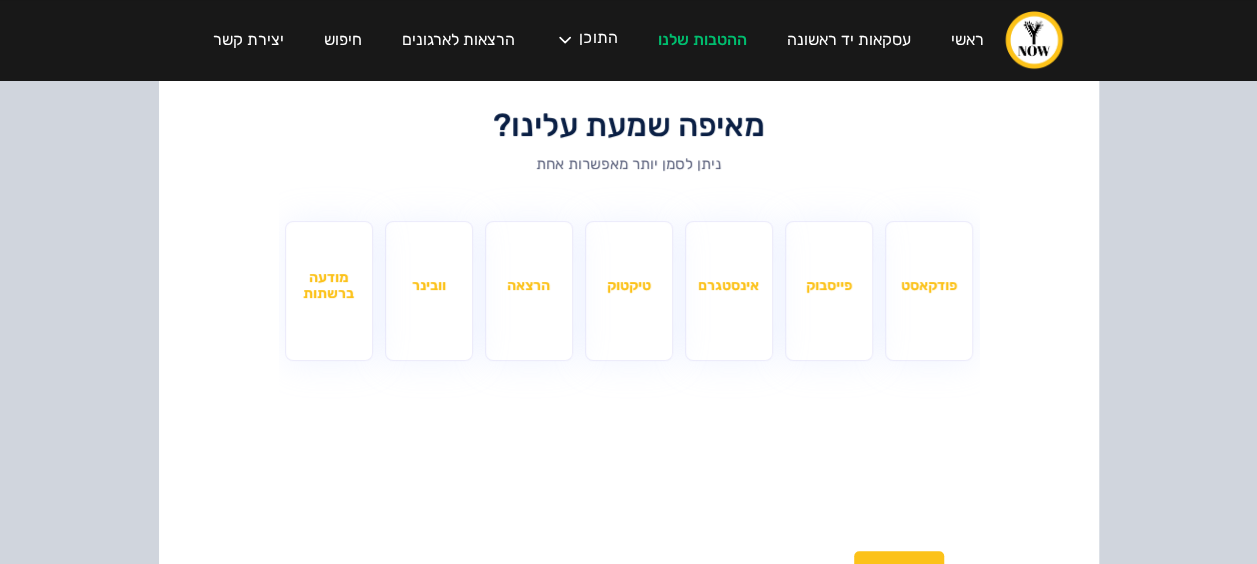 scroll, scrollTop: 174, scrollLeft: 0, axis: vertical 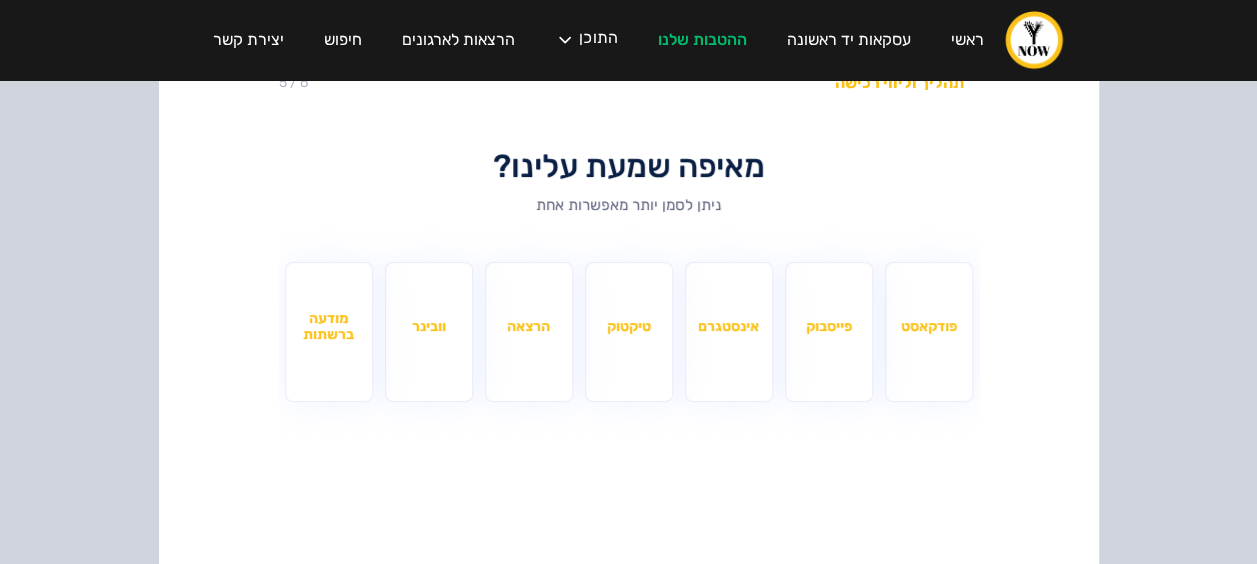 click on "פודקאסט" at bounding box center [929, 332] 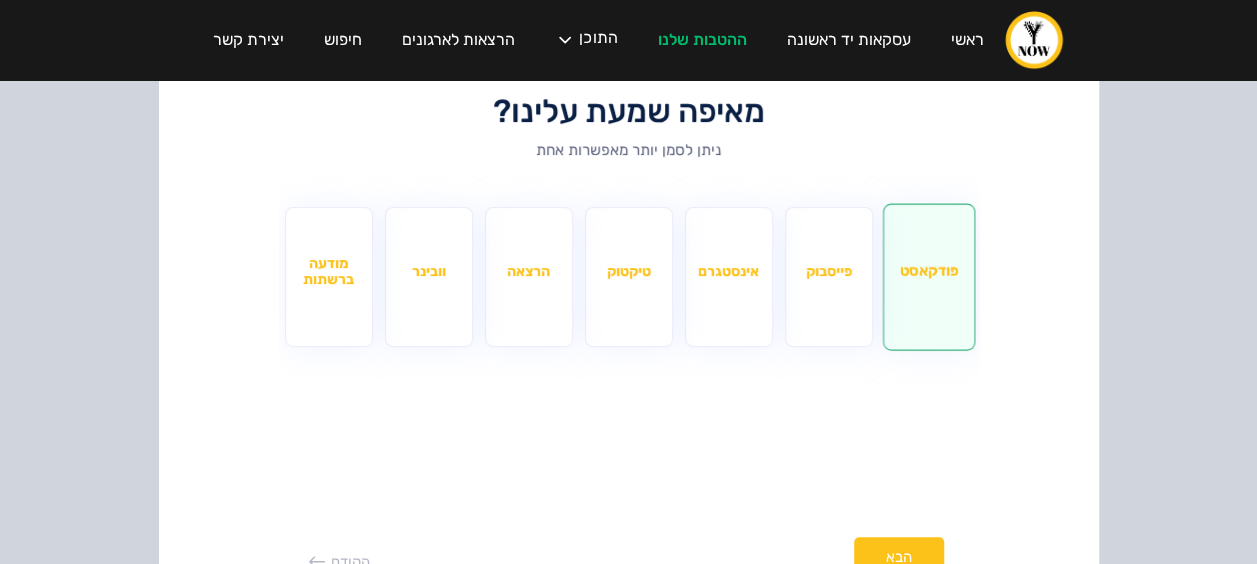scroll, scrollTop: 274, scrollLeft: 0, axis: vertical 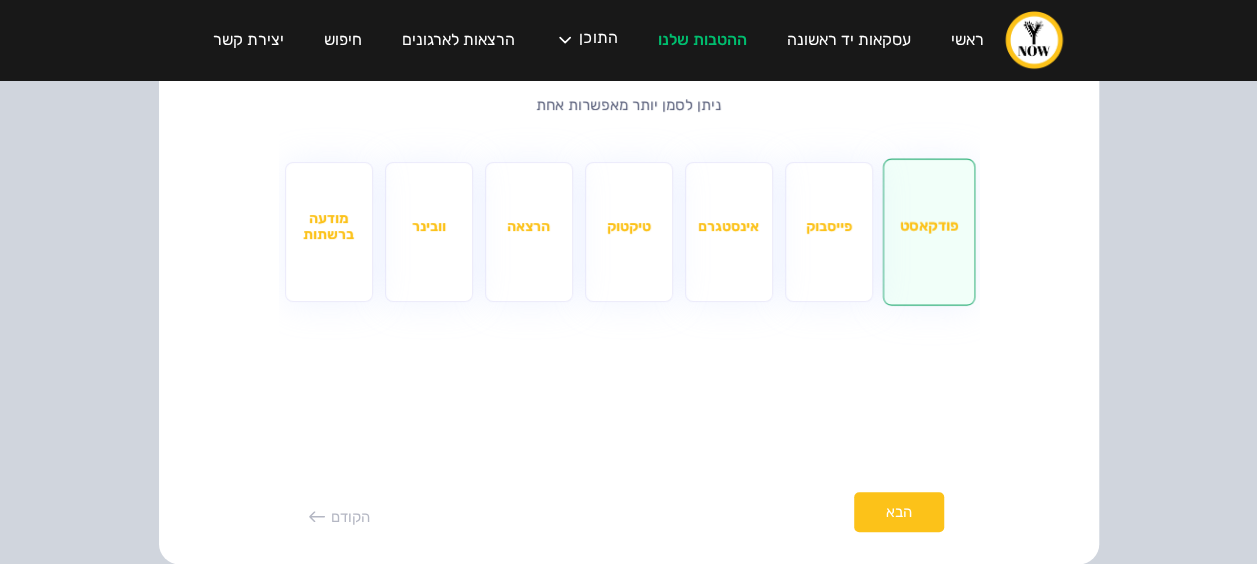click on "הבא" at bounding box center [899, 512] 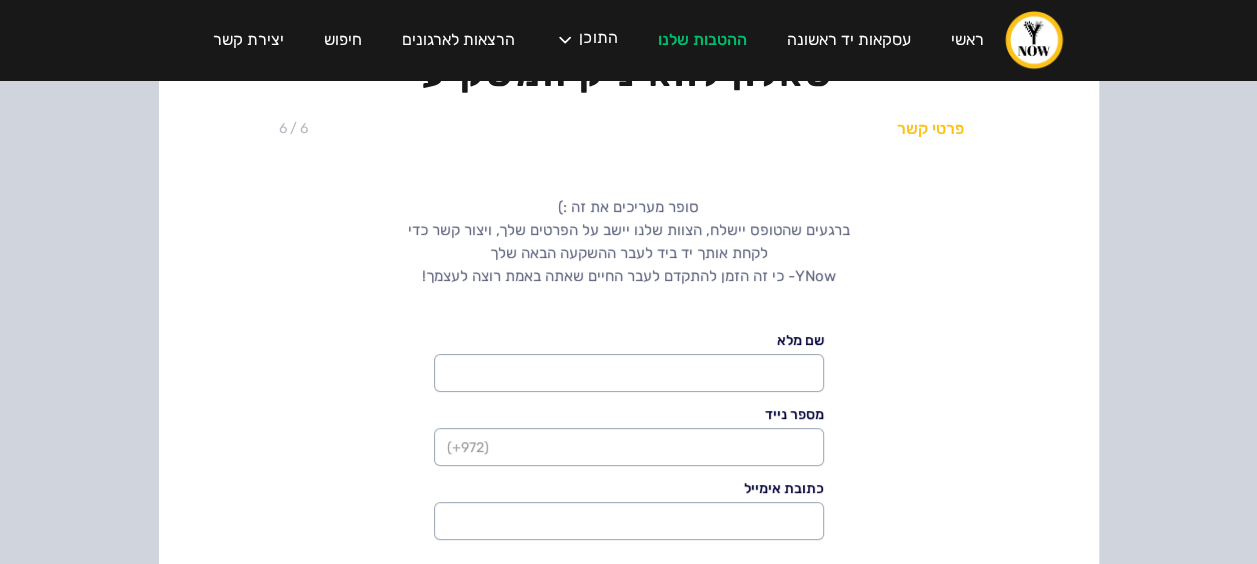 scroll, scrollTop: 174, scrollLeft: 0, axis: vertical 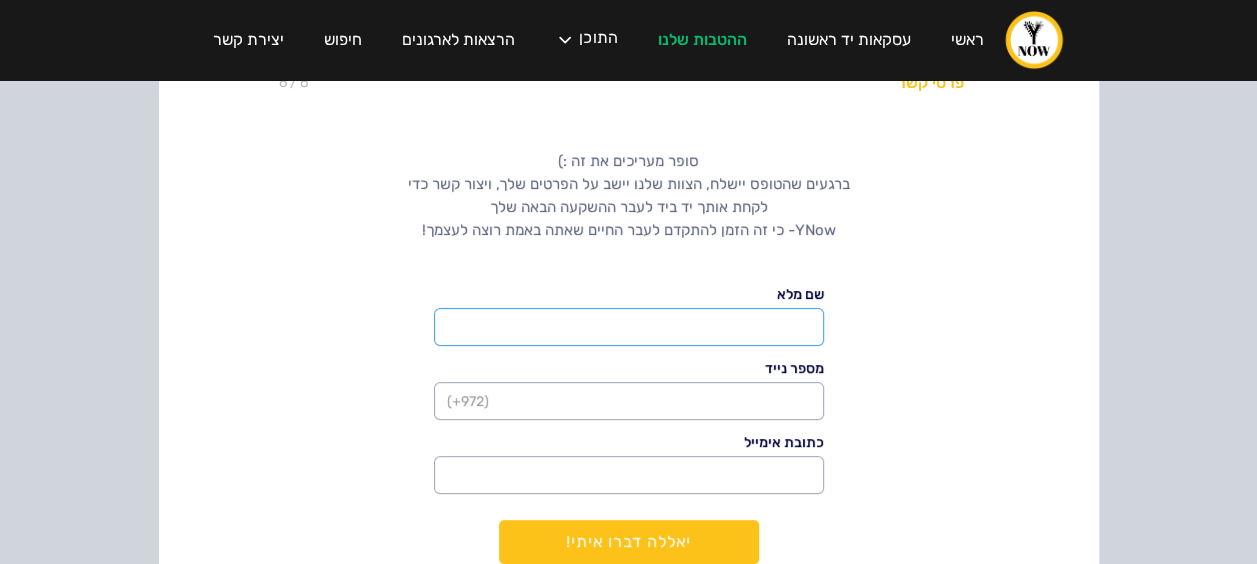 click at bounding box center [629, 327] 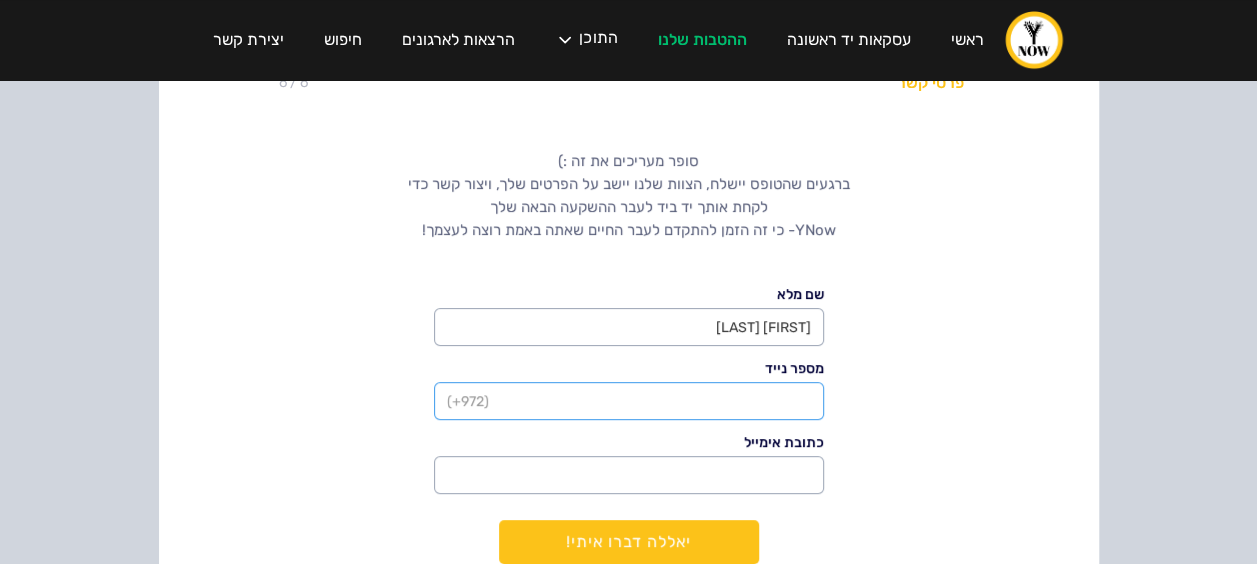 type on "+972559639252" 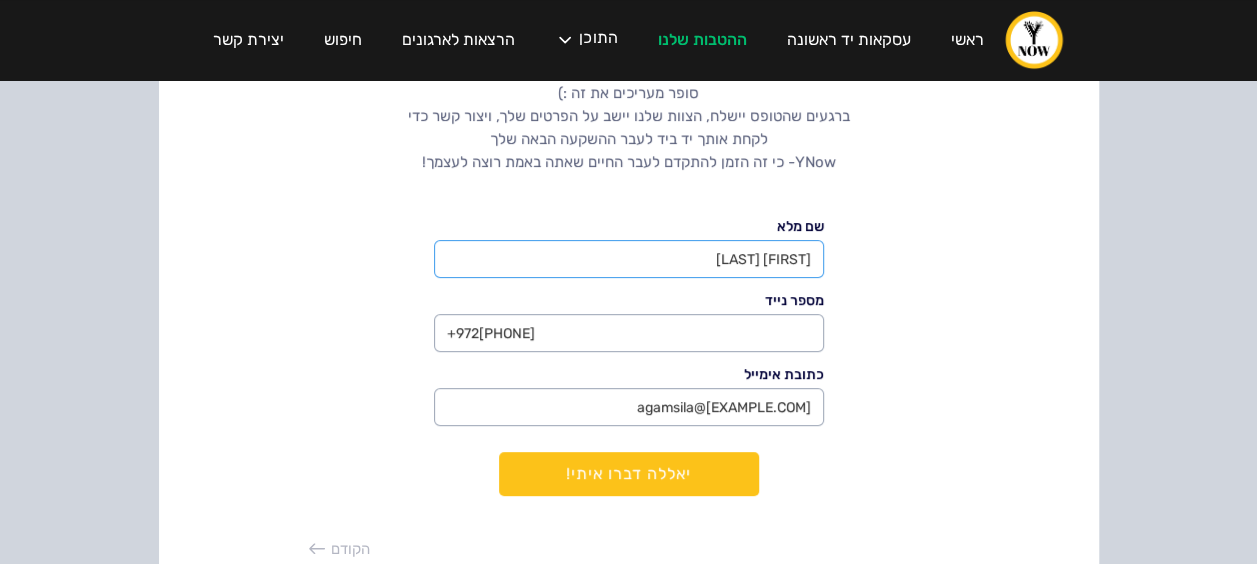 scroll, scrollTop: 274, scrollLeft: 0, axis: vertical 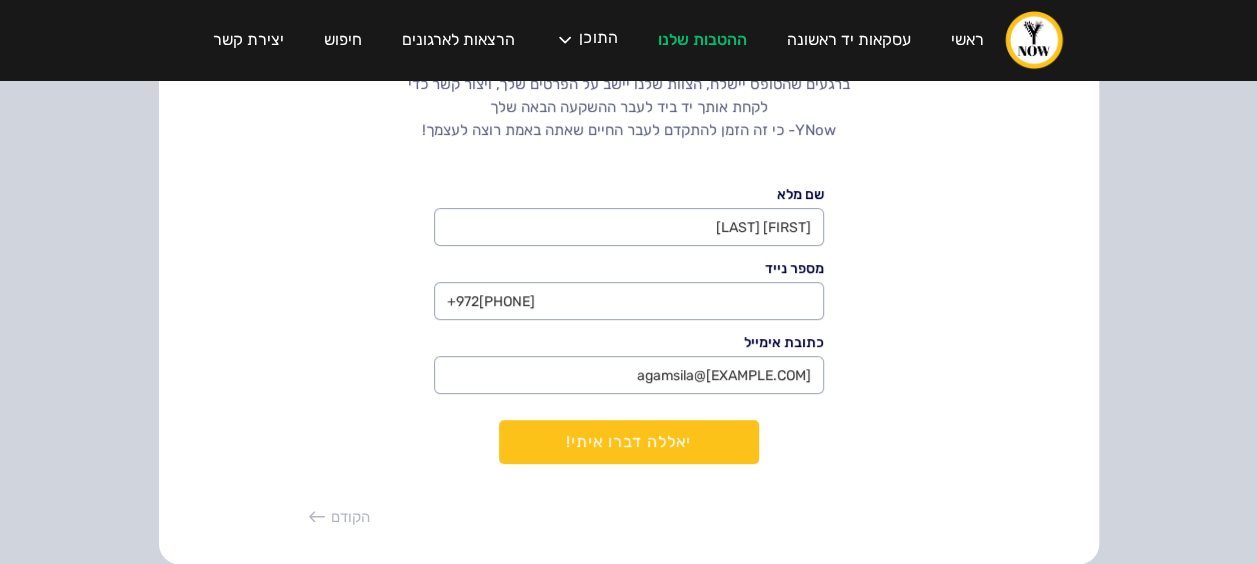 click on "יאללה דברו איתי!" at bounding box center (629, 442) 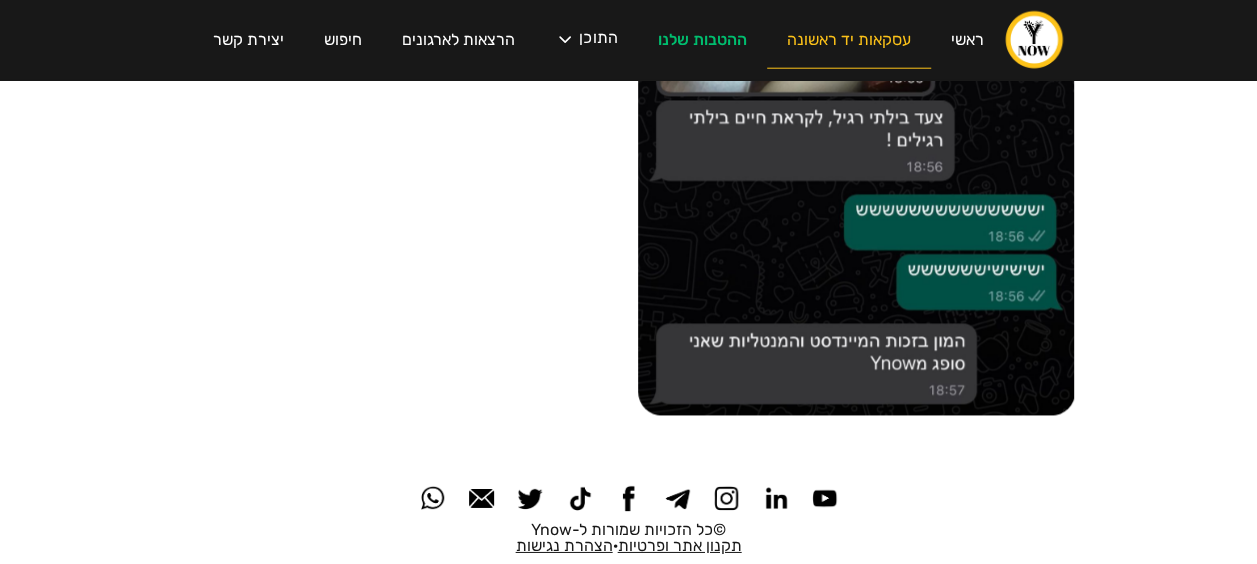 scroll, scrollTop: 2565, scrollLeft: 0, axis: vertical 